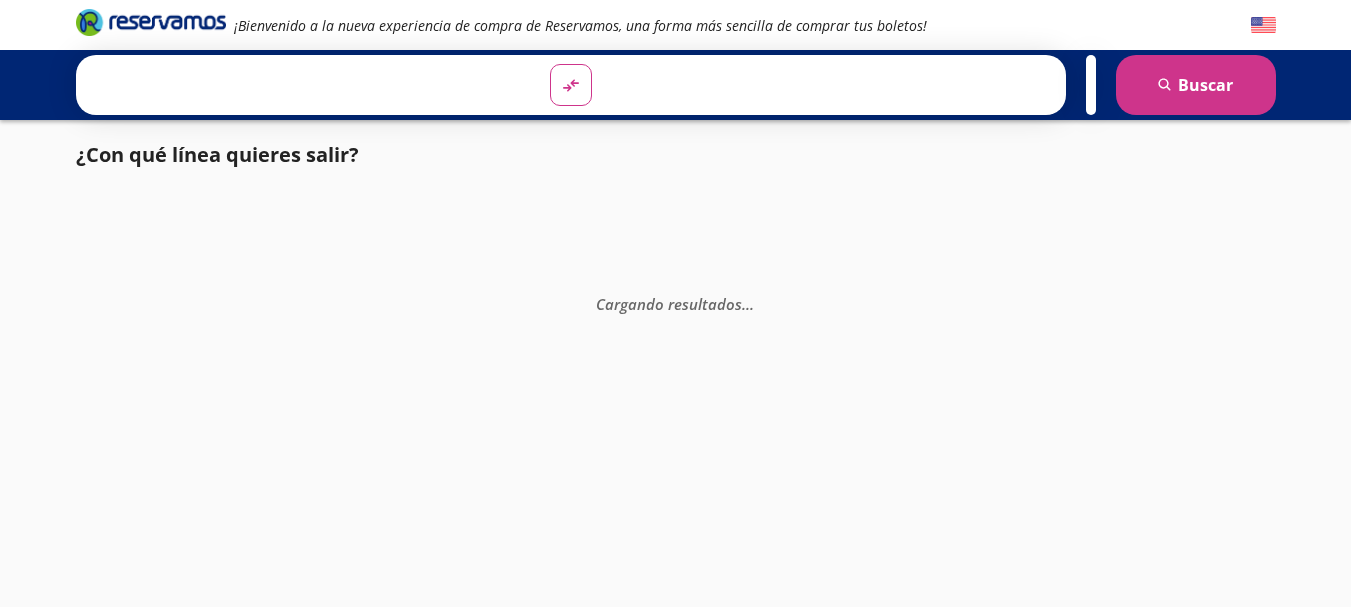 scroll, scrollTop: 0, scrollLeft: 0, axis: both 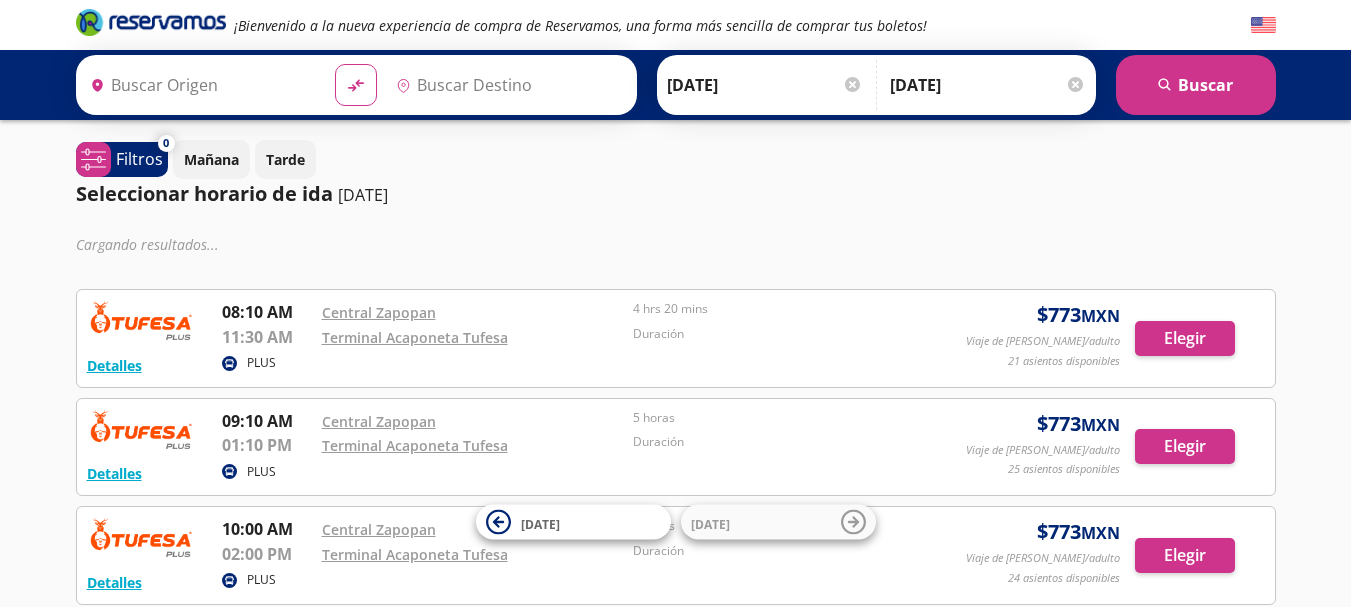 type on "[GEOGRAPHIC_DATA], [GEOGRAPHIC_DATA]" 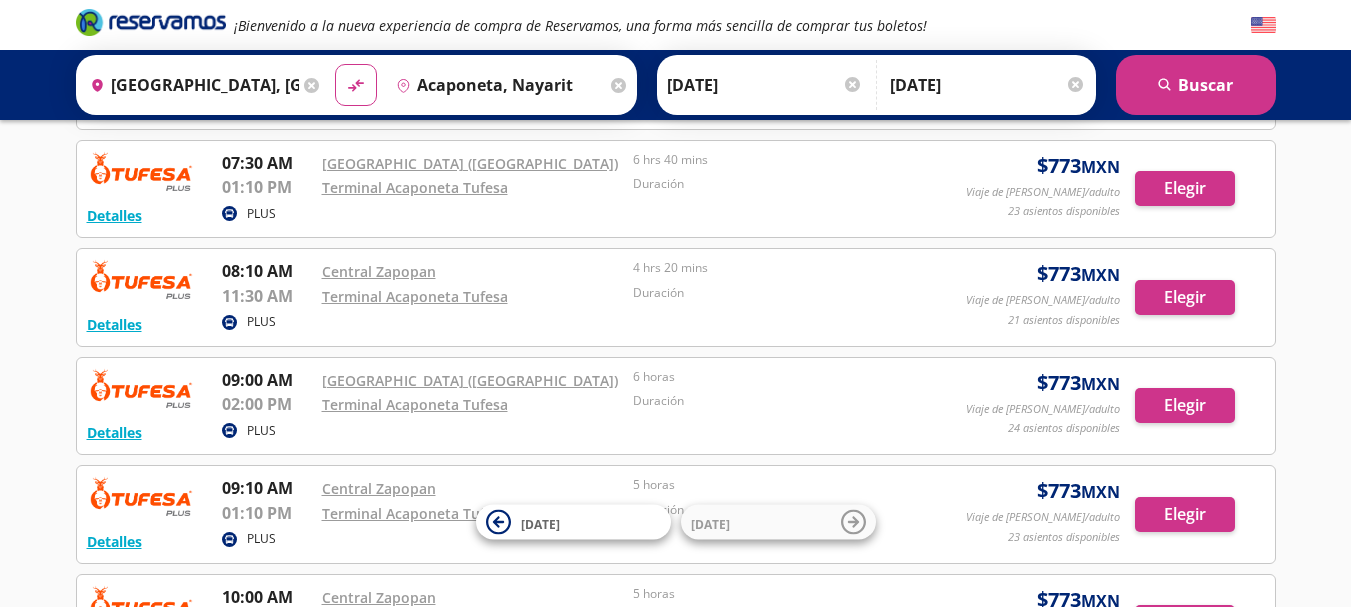 scroll, scrollTop: 200, scrollLeft: 0, axis: vertical 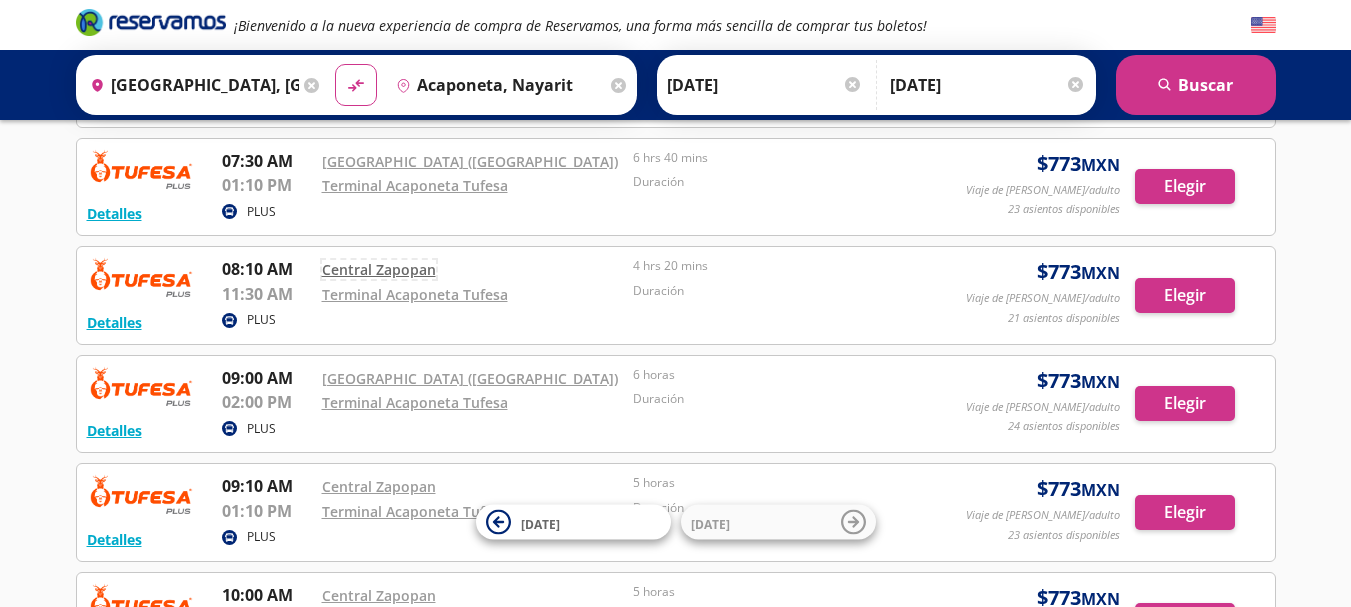 click on "Central Zapopan" at bounding box center [379, 269] 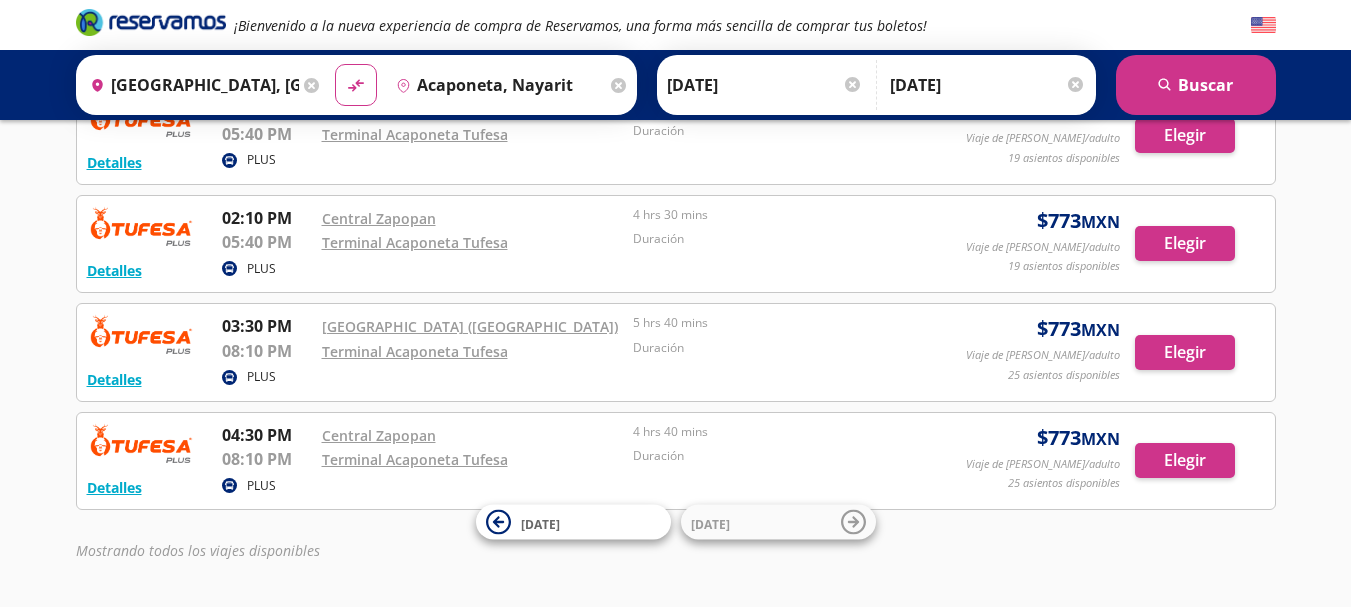 scroll, scrollTop: 976, scrollLeft: 0, axis: vertical 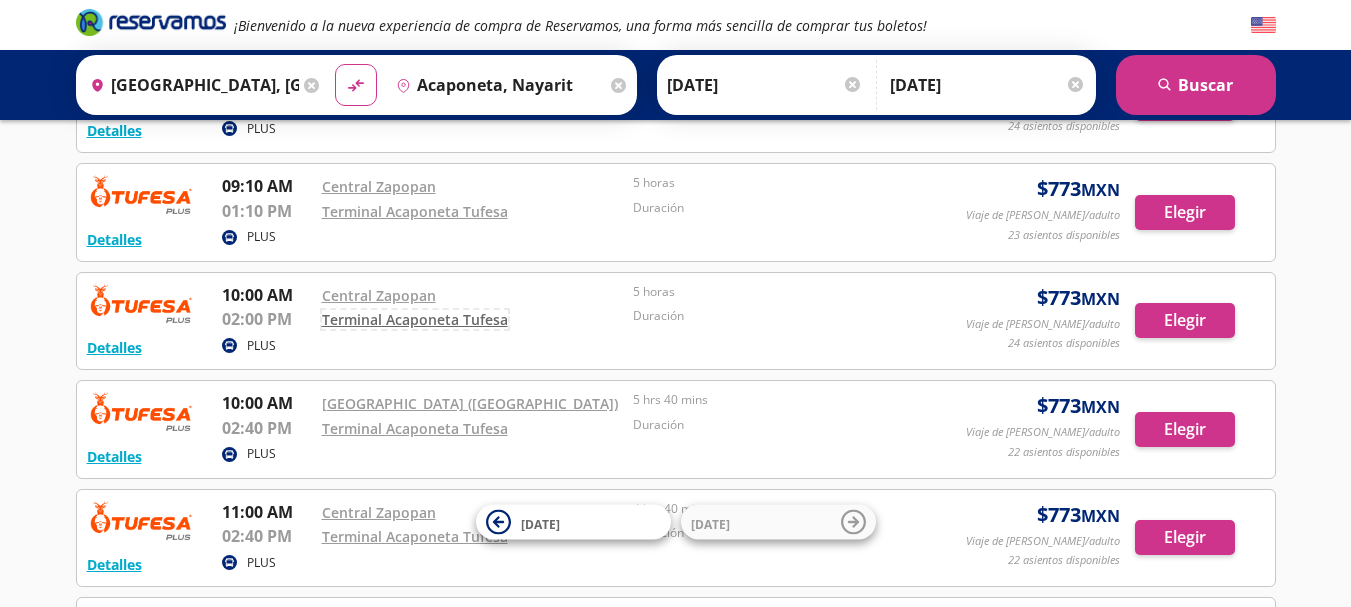 click on "Terminal Acaponeta Tufesa" at bounding box center (415, 319) 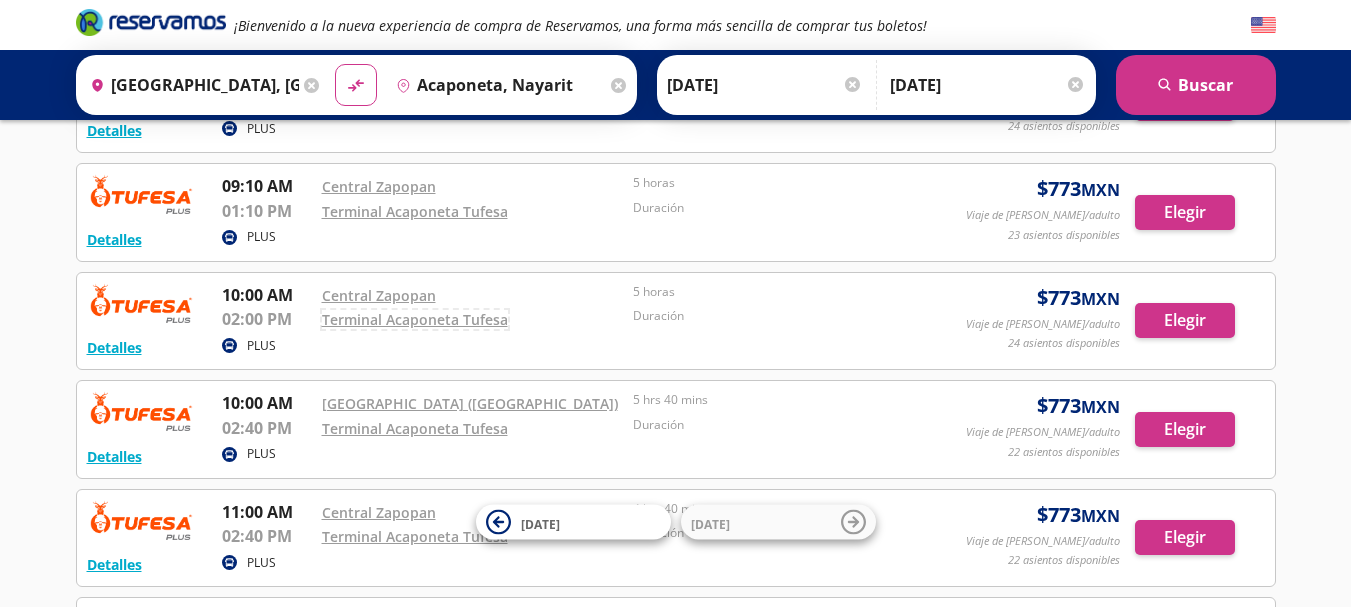 scroll, scrollTop: 400, scrollLeft: 0, axis: vertical 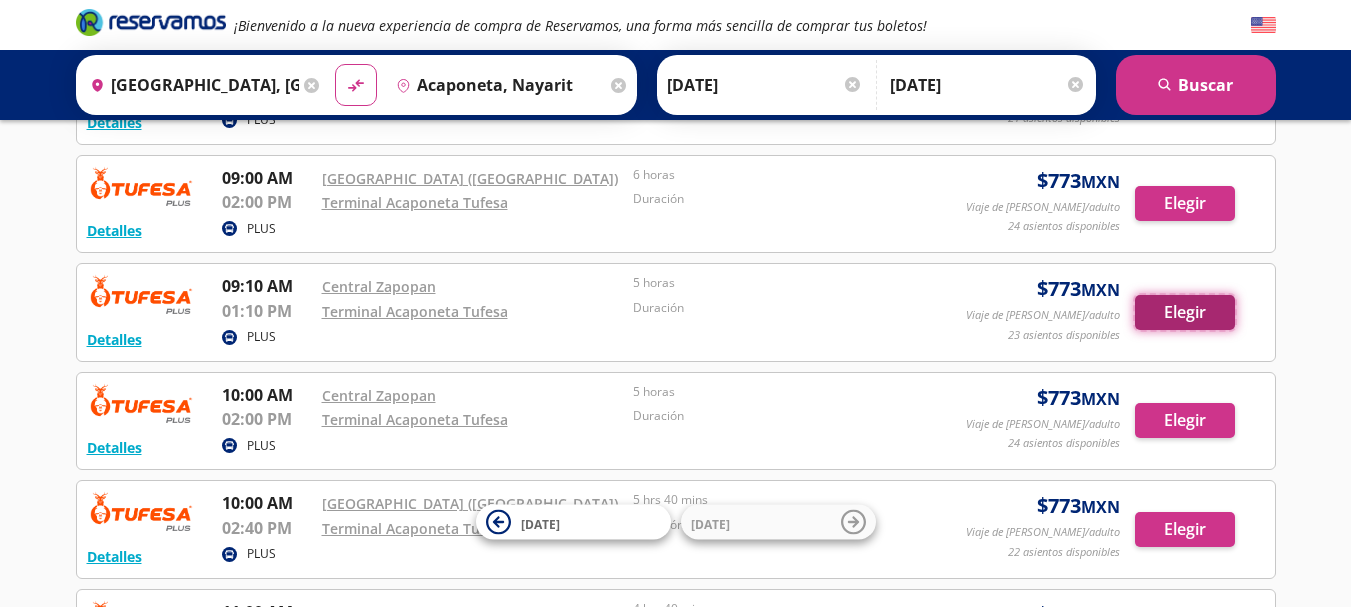 click on "Elegir" at bounding box center (1185, 312) 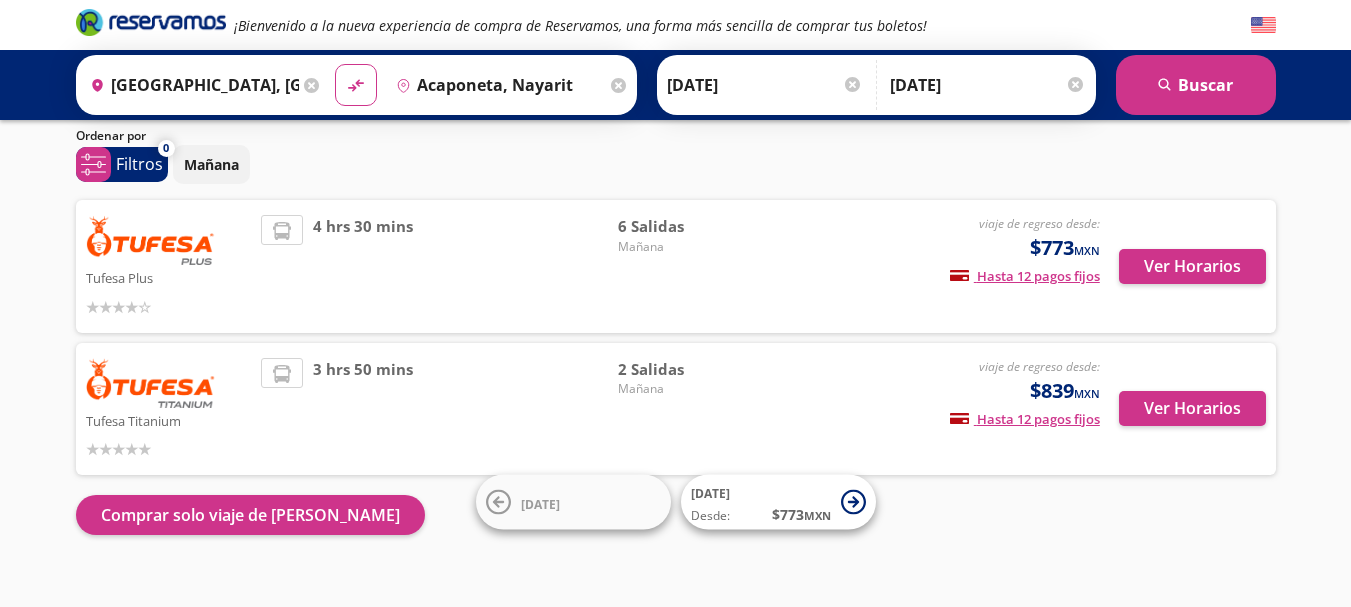 scroll, scrollTop: 92, scrollLeft: 0, axis: vertical 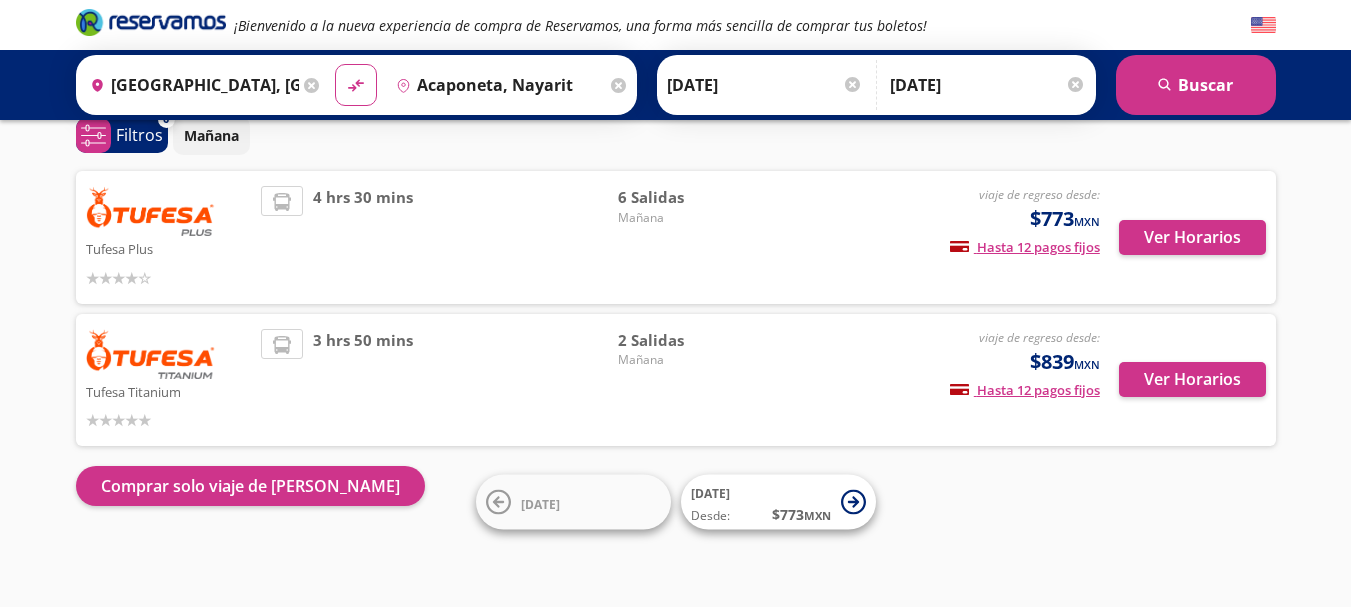 click on "Mañana" at bounding box center (688, 360) 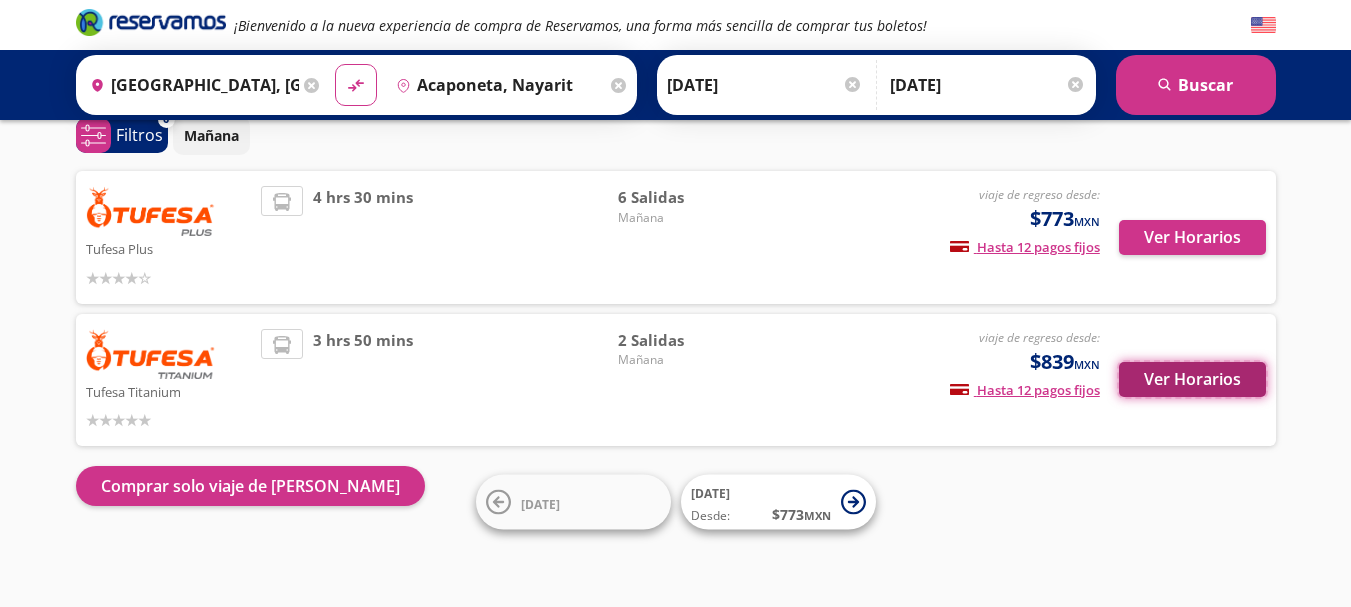 click on "Ver Horarios" at bounding box center (1192, 379) 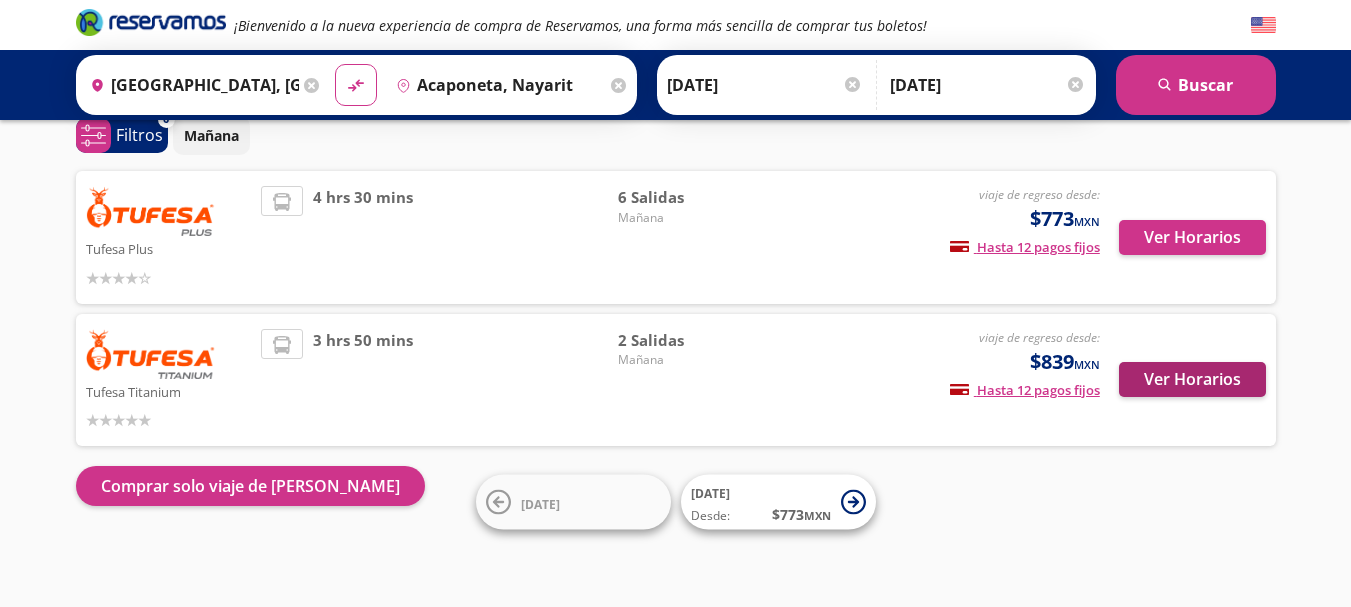 scroll, scrollTop: 0, scrollLeft: 0, axis: both 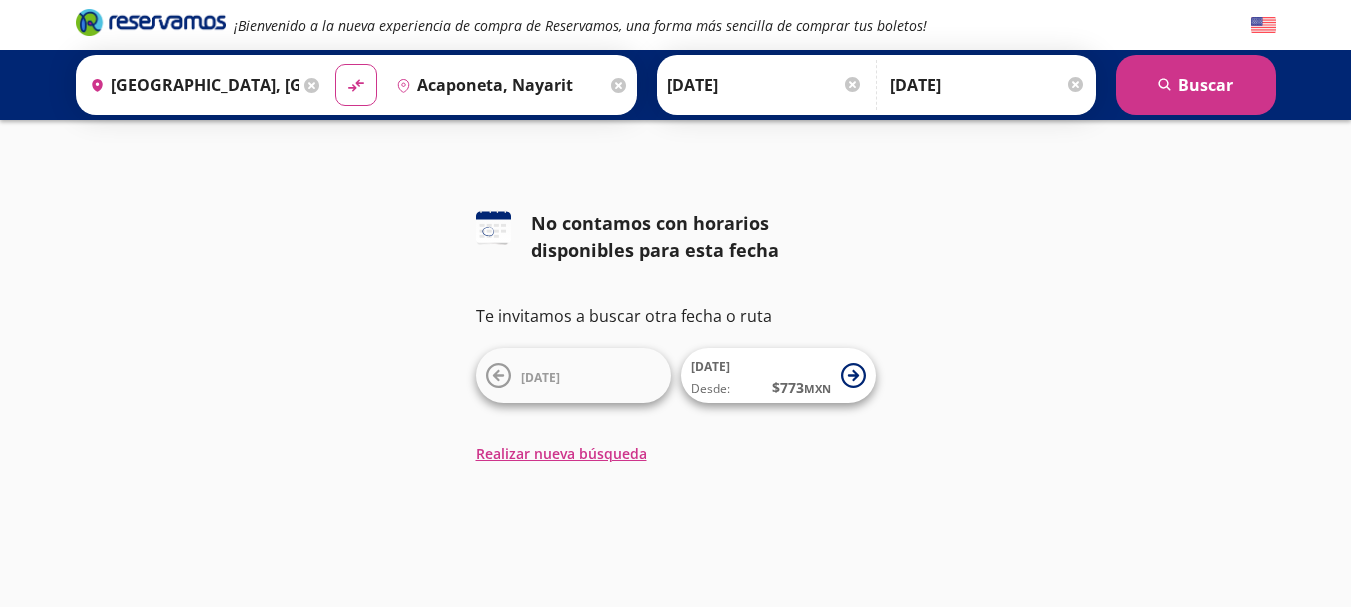 click on "126 No contamos con horarios disponibles para esta fecha Te invitamos a buscar otra fecha o ruta [DATE] [DATE] Desde: $ 773  MXN" at bounding box center [676, 306] 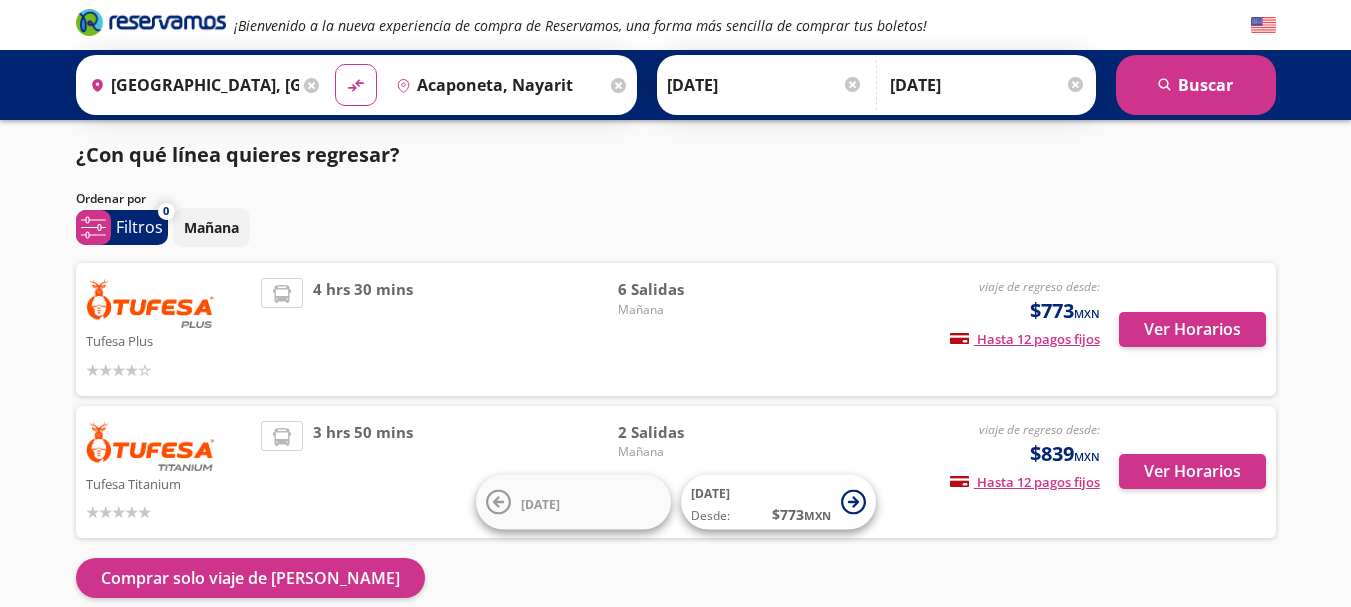 scroll, scrollTop: 92, scrollLeft: 0, axis: vertical 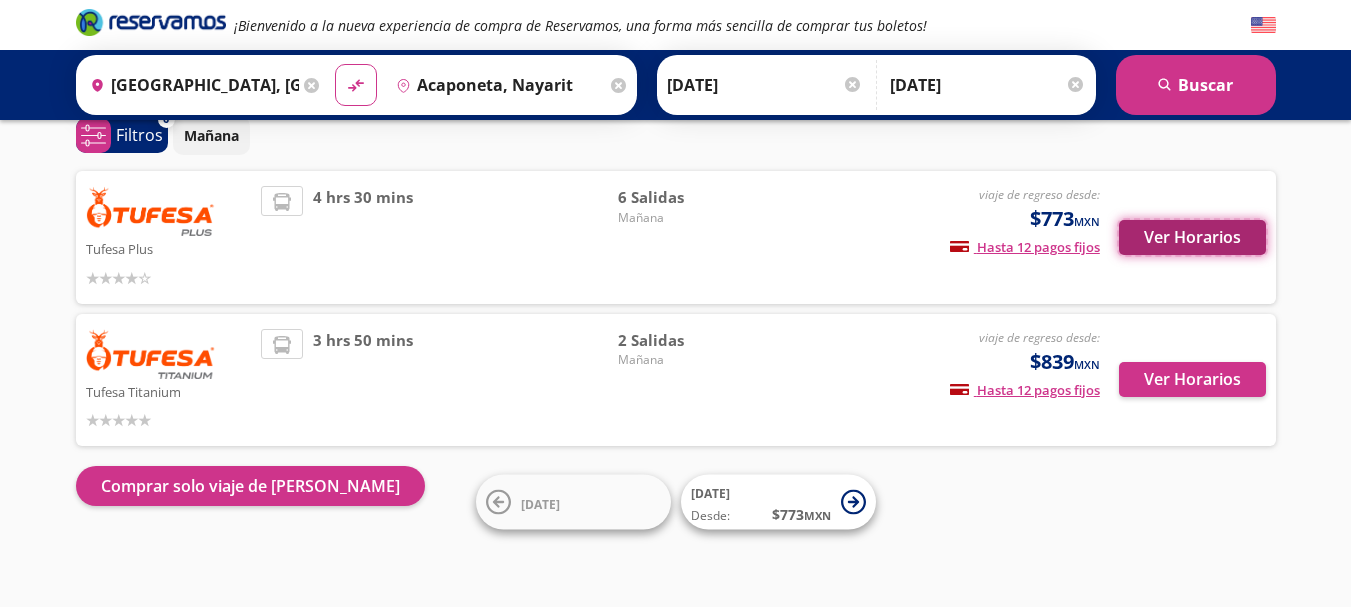 click on "Ver Horarios" at bounding box center [1192, 237] 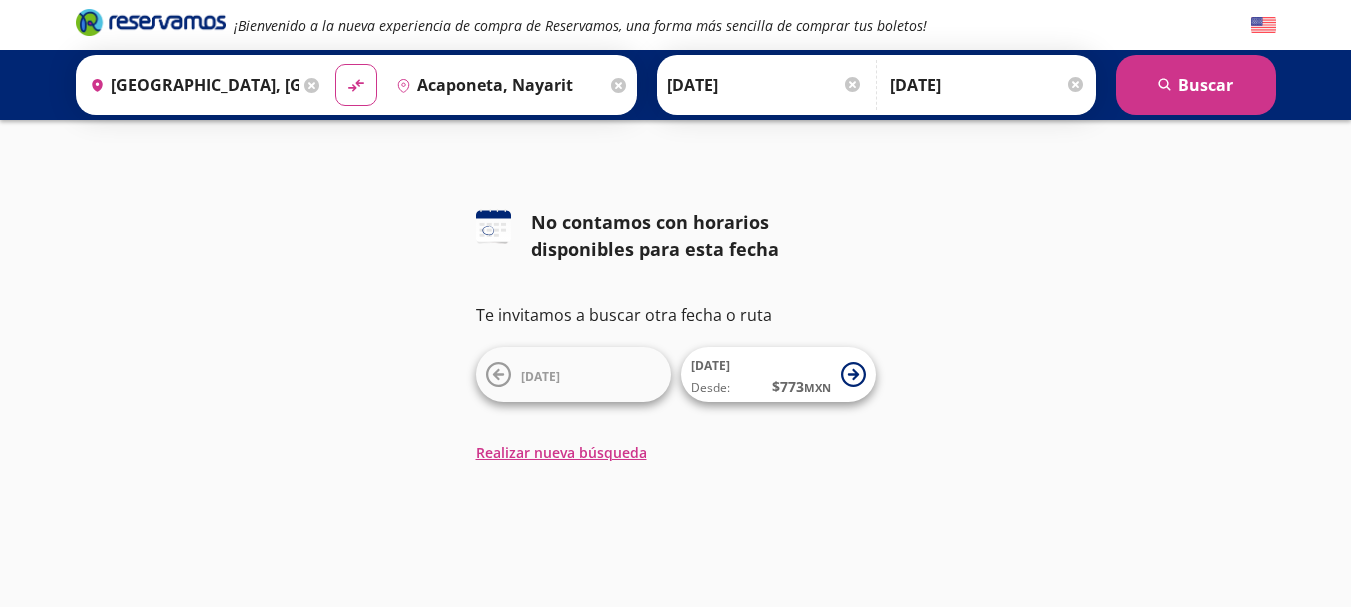 scroll, scrollTop: 0, scrollLeft: 0, axis: both 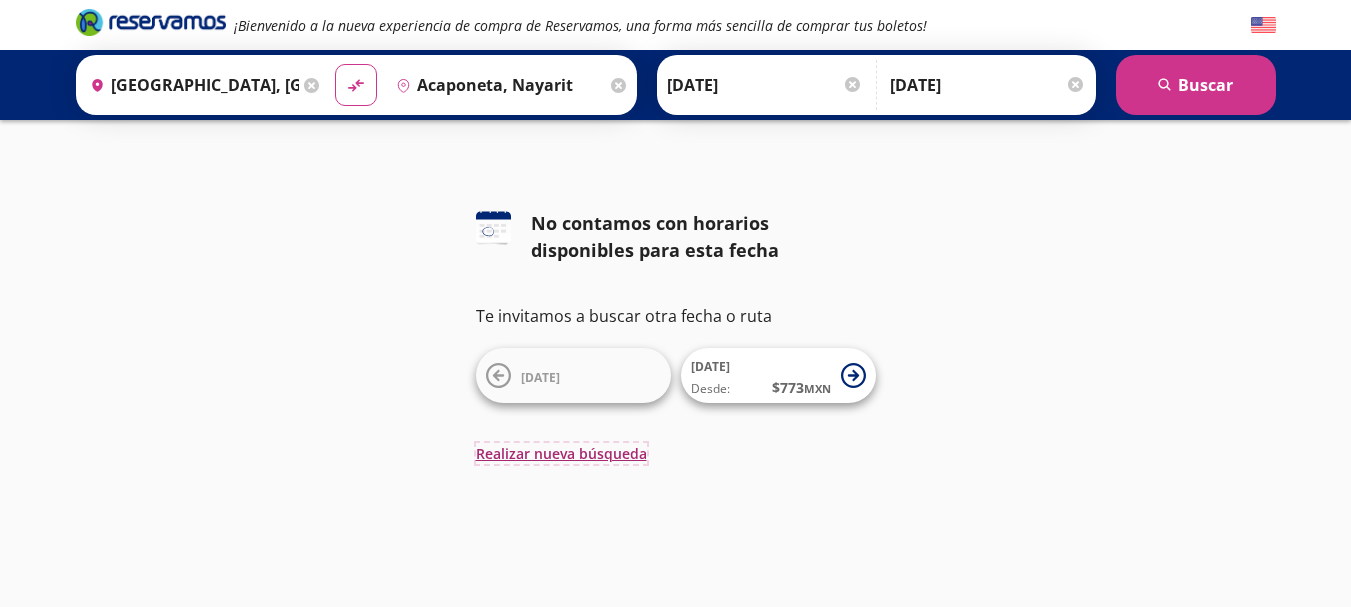 click on "Realizar nueva búsqueda" at bounding box center [561, 453] 